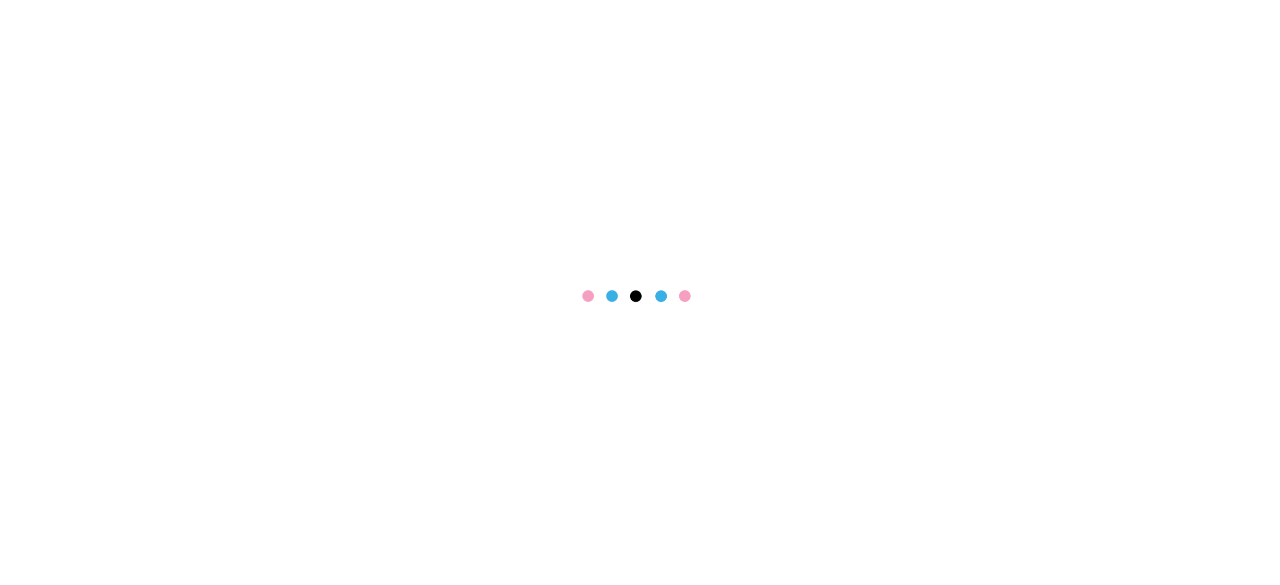 scroll, scrollTop: 0, scrollLeft: 0, axis: both 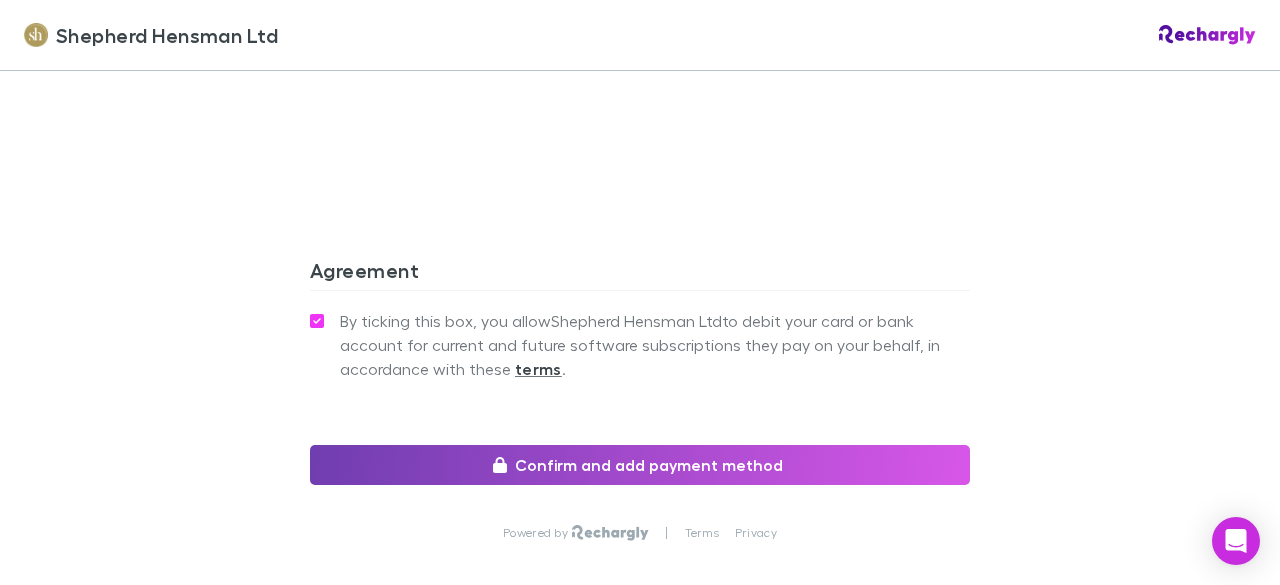 click on "Confirm and add payment method" at bounding box center (640, 465) 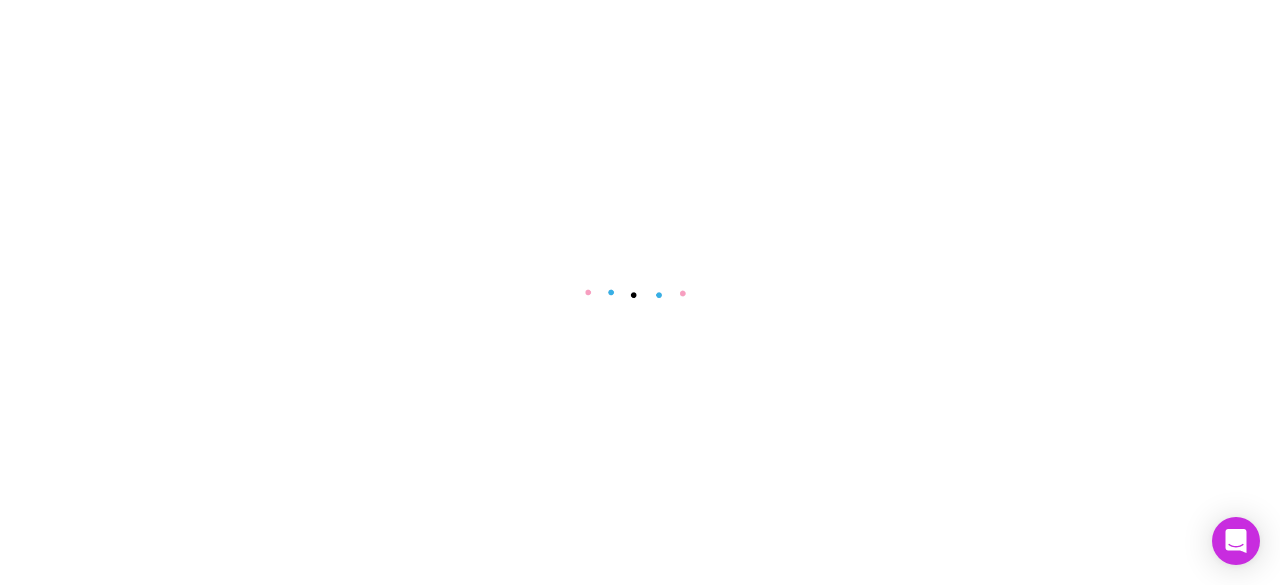 scroll, scrollTop: 0, scrollLeft: 0, axis: both 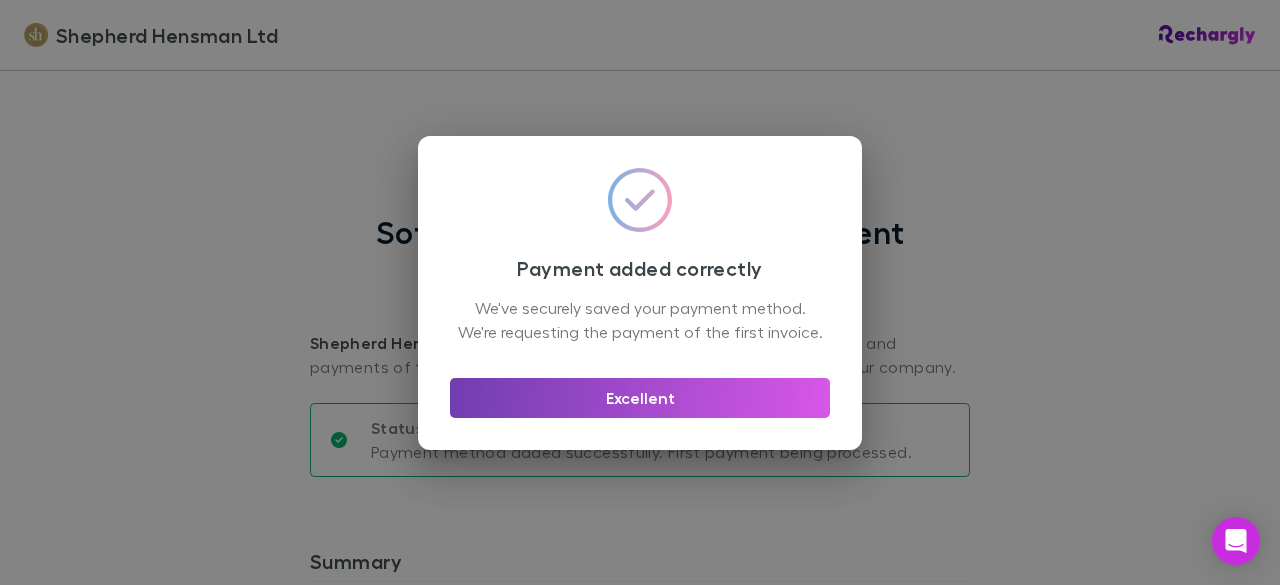 click on "Excellent" at bounding box center [640, 398] 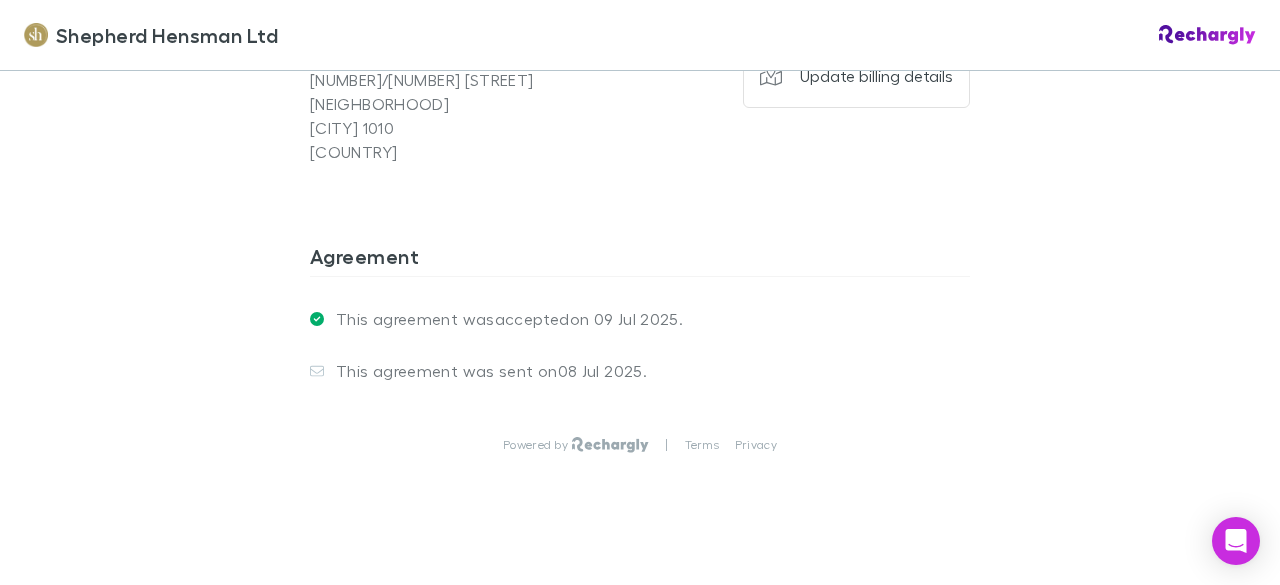 scroll, scrollTop: 1707, scrollLeft: 0, axis: vertical 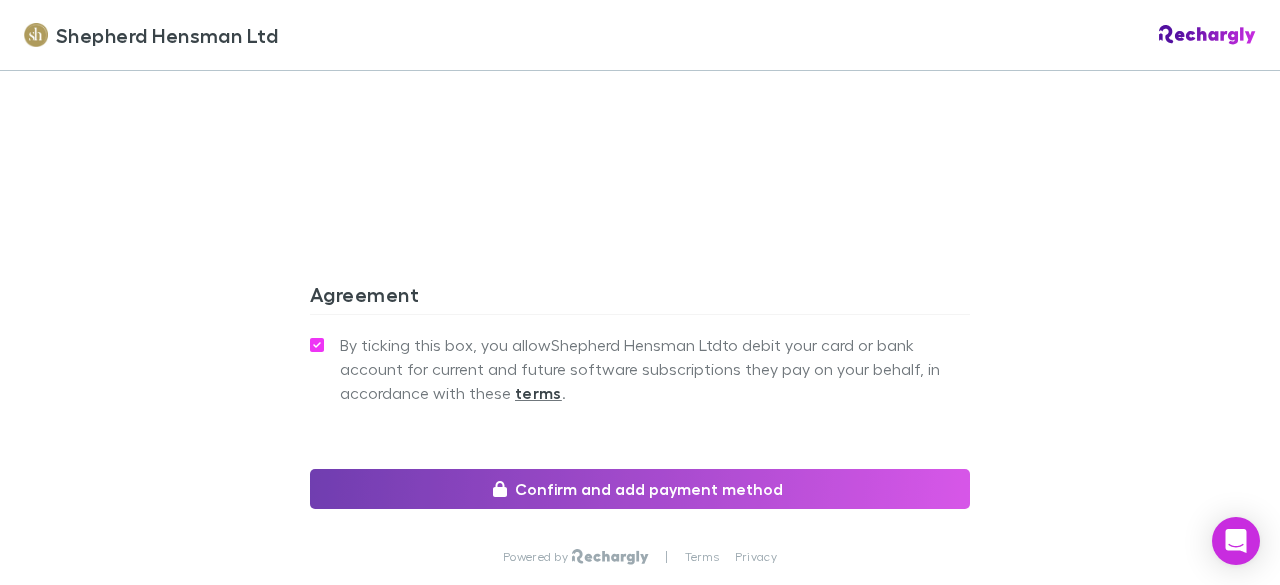 click on "Confirm and add payment method" at bounding box center [640, 489] 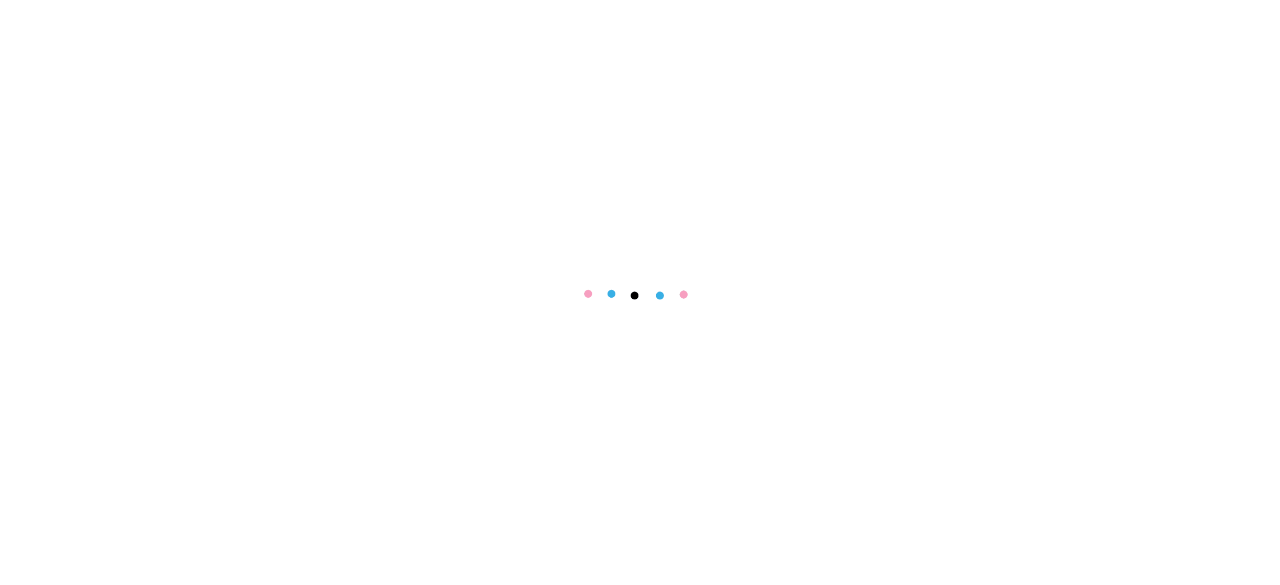 scroll, scrollTop: 0, scrollLeft: 0, axis: both 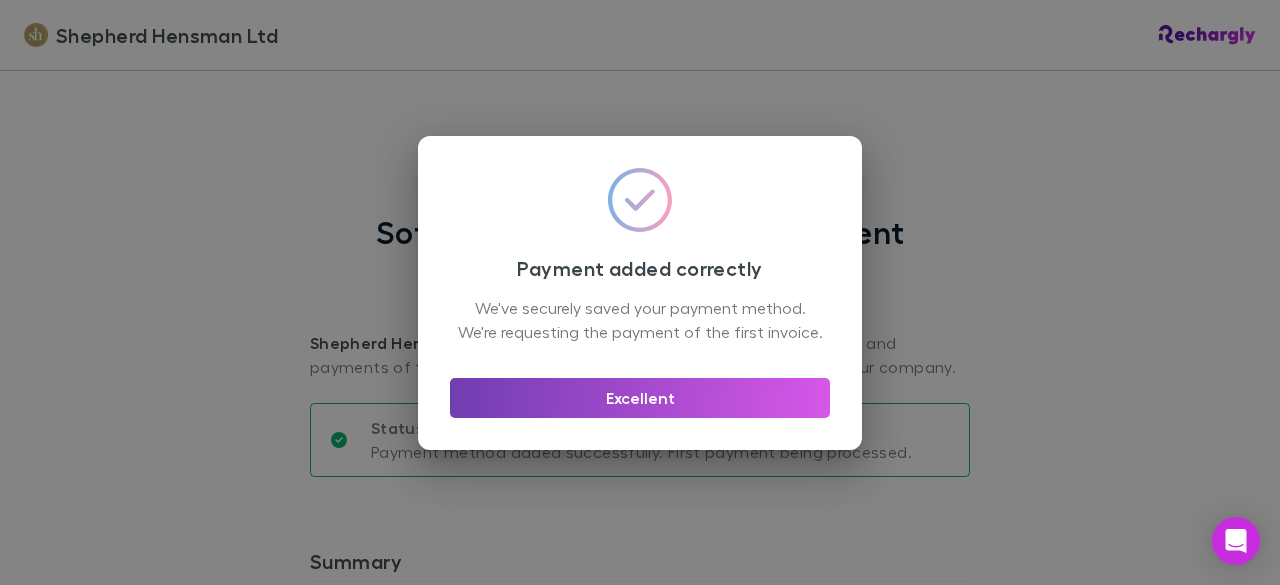 click on "Excellent" at bounding box center (640, 398) 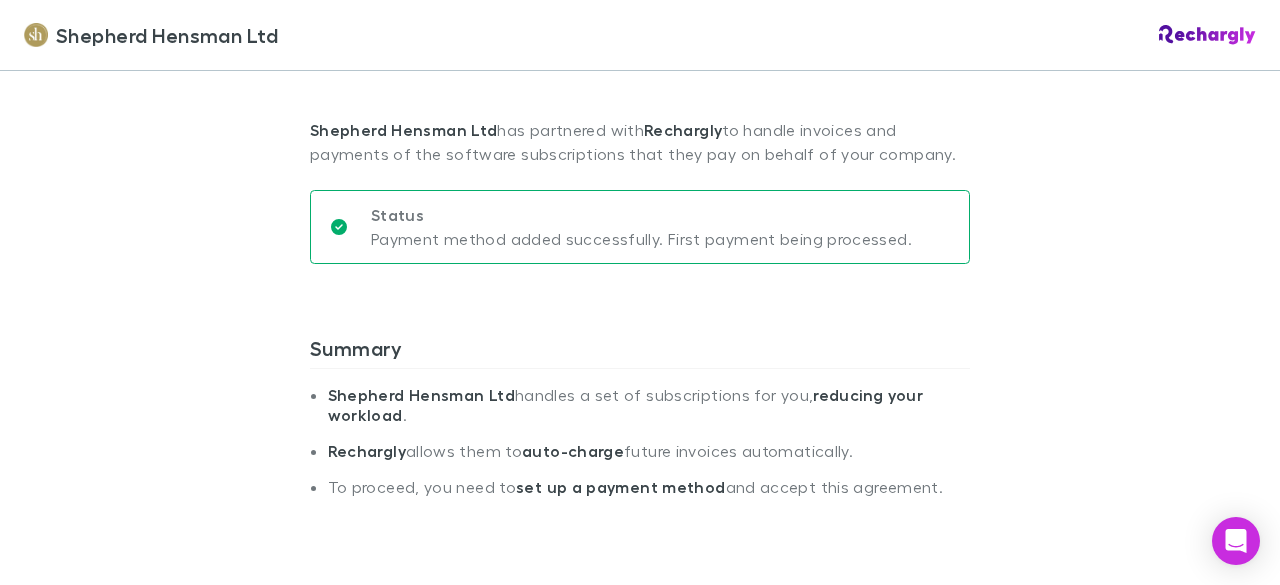 scroll, scrollTop: 600, scrollLeft: 0, axis: vertical 